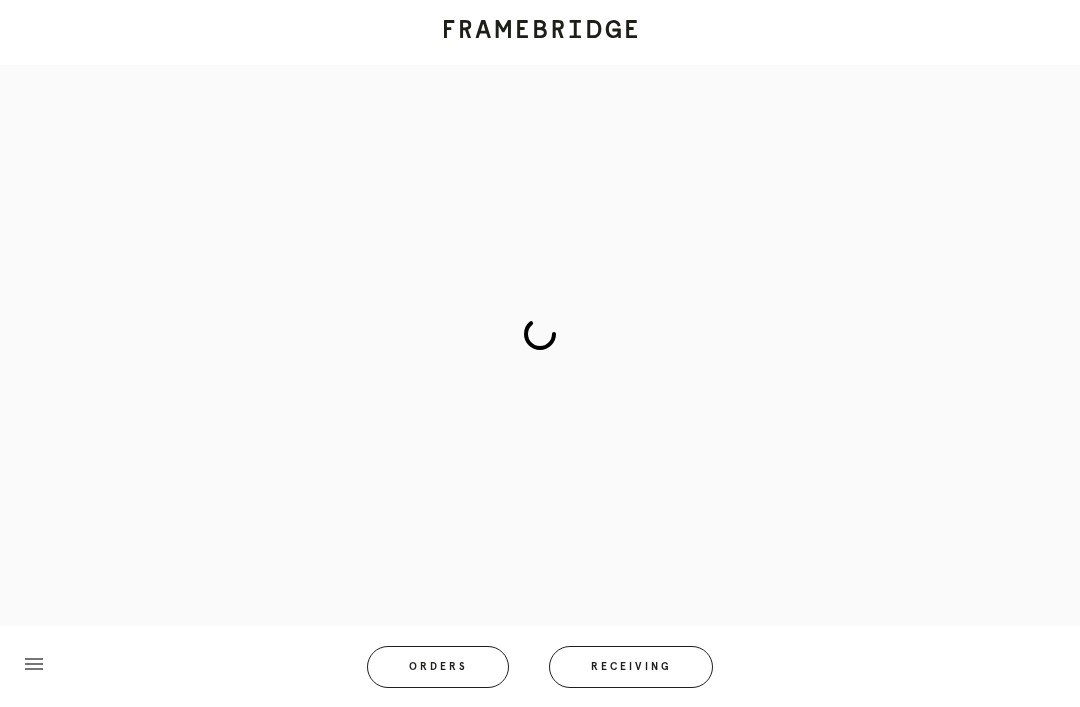 scroll, scrollTop: 83, scrollLeft: 0, axis: vertical 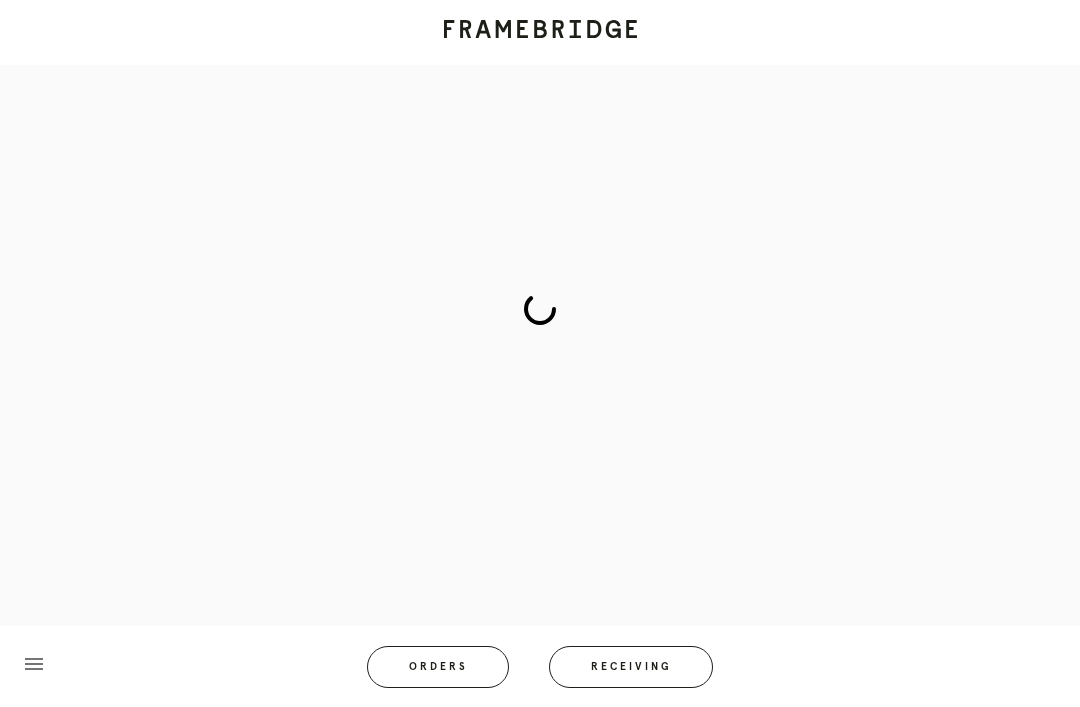 click on "Orders" at bounding box center [438, 667] 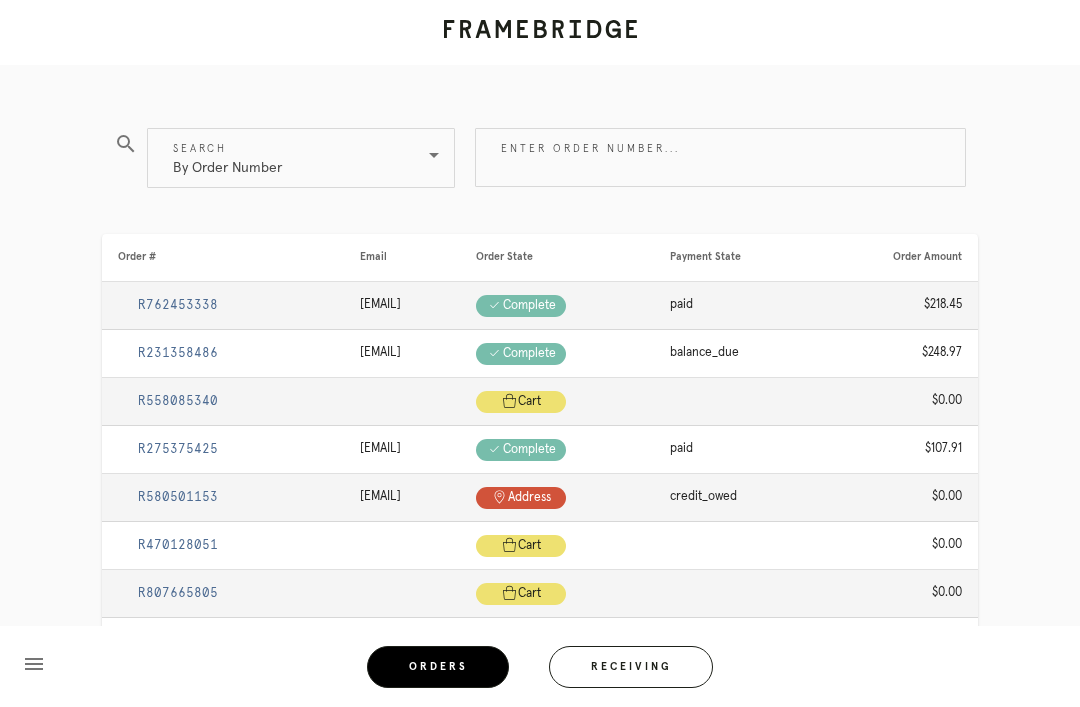 click on "Enter order number..." at bounding box center [720, 157] 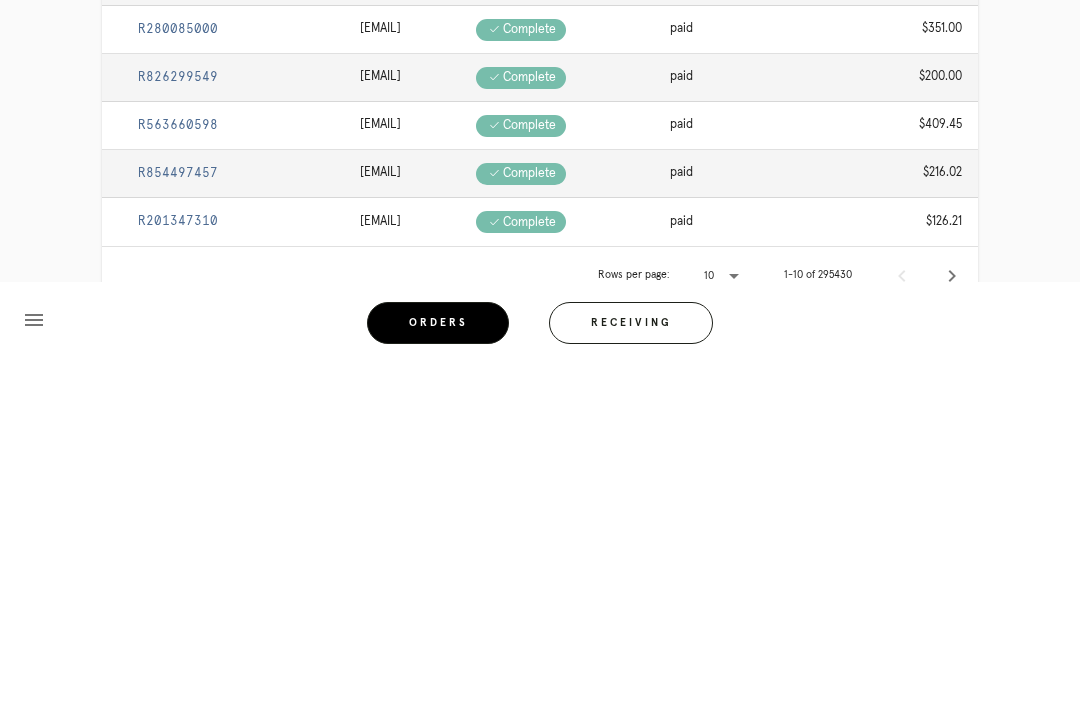 scroll, scrollTop: 276, scrollLeft: 0, axis: vertical 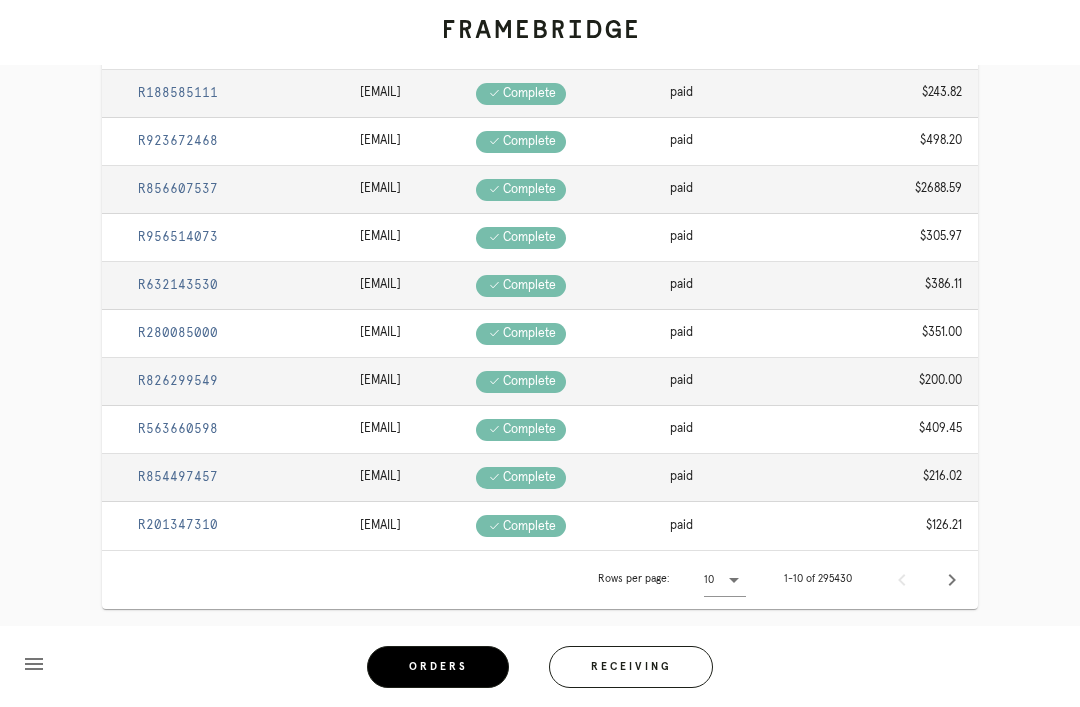 type on "M76" 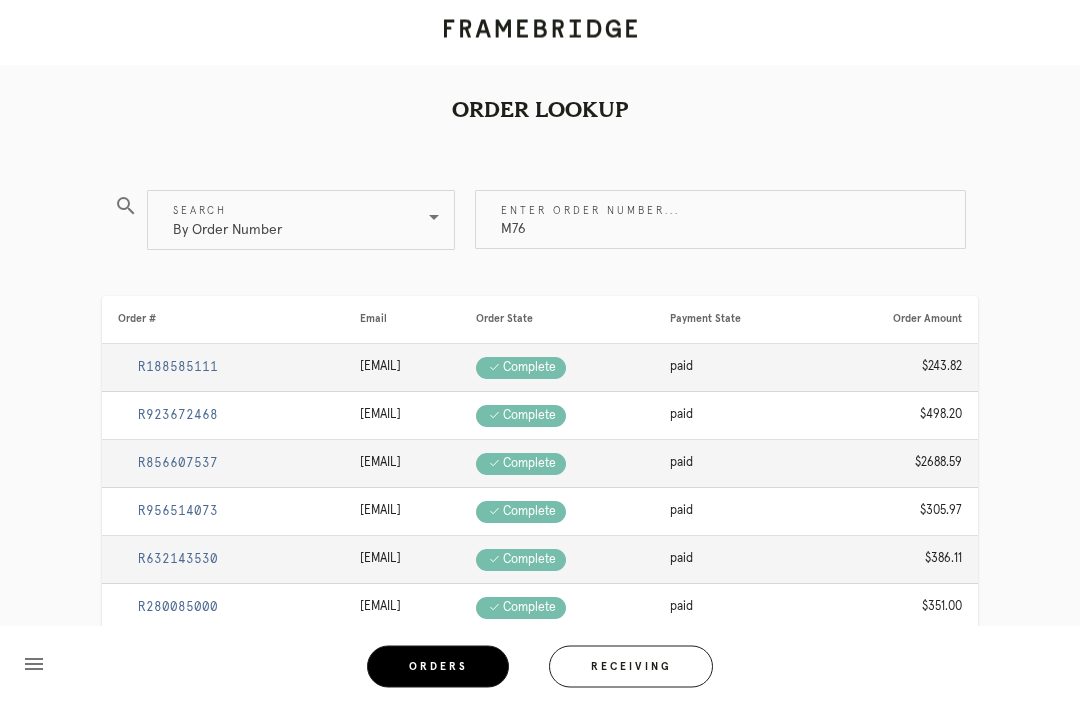 scroll, scrollTop: 0, scrollLeft: 0, axis: both 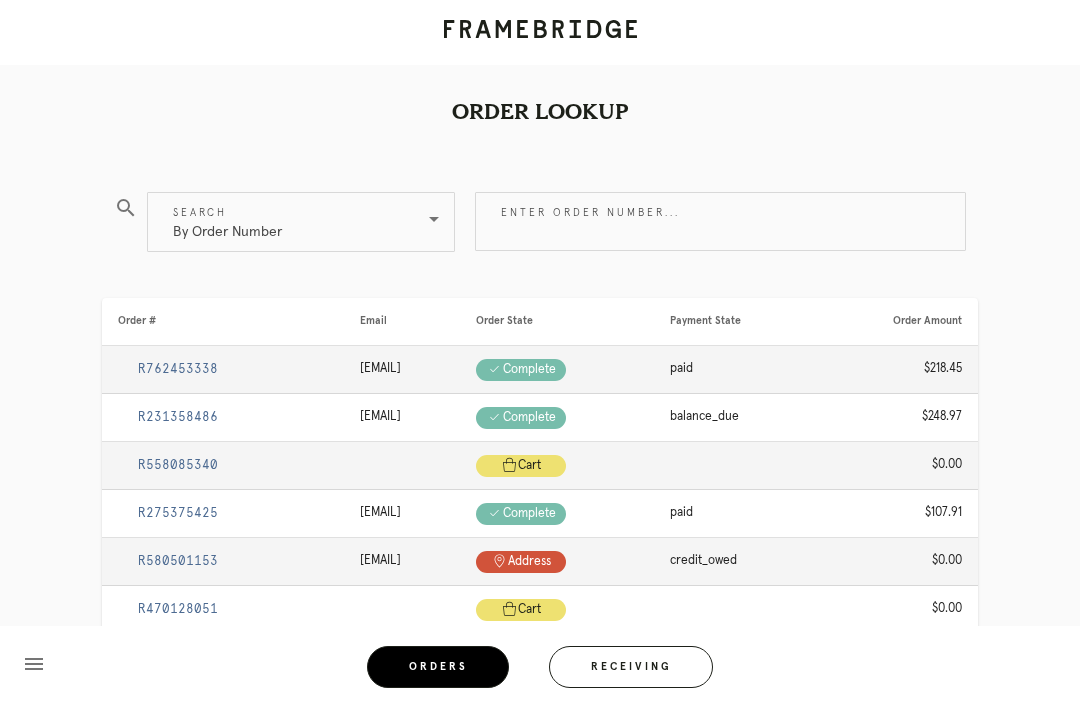 click on "Receiving" at bounding box center [631, 667] 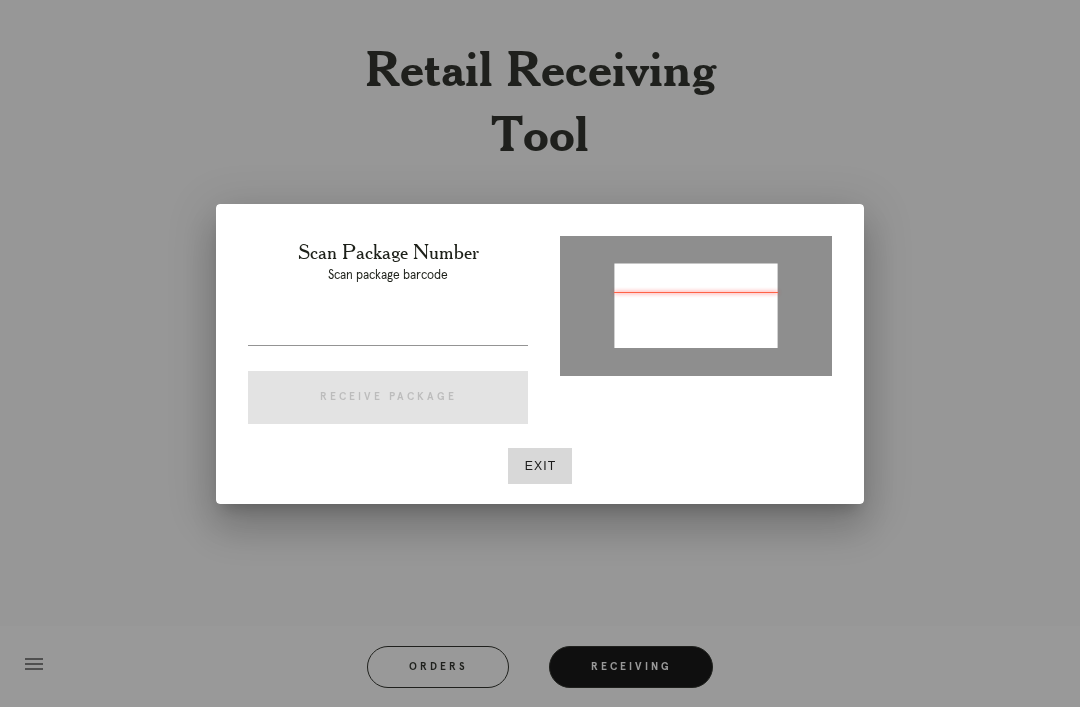 type on "P110991496822844" 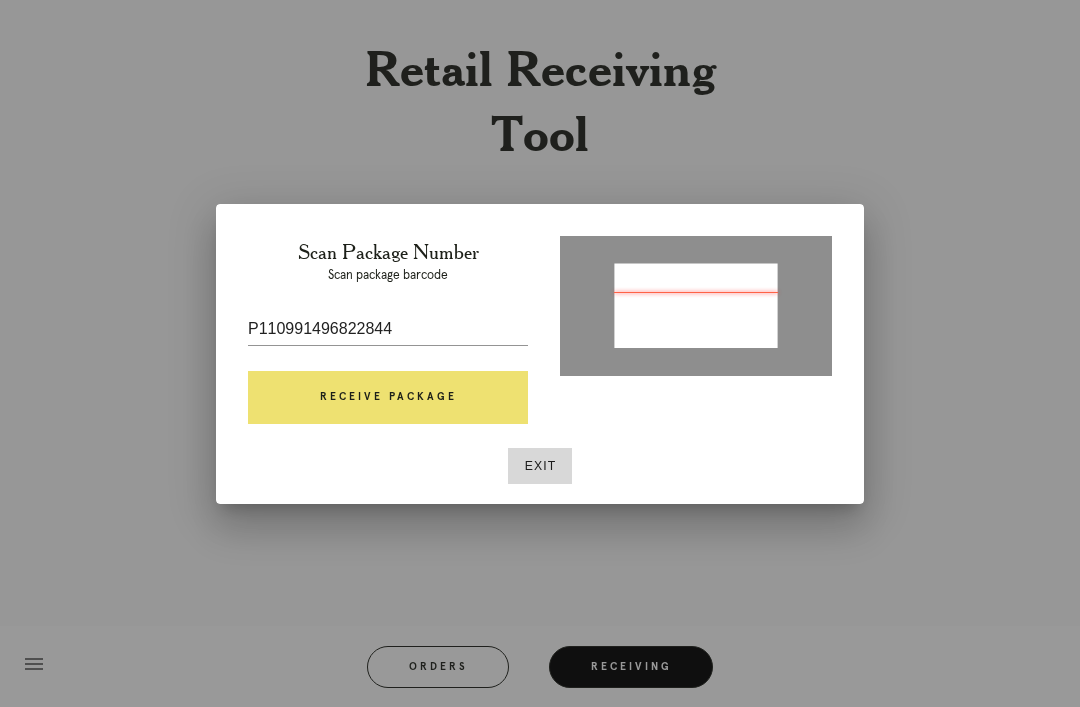 click on "Receive Package" at bounding box center [388, 398] 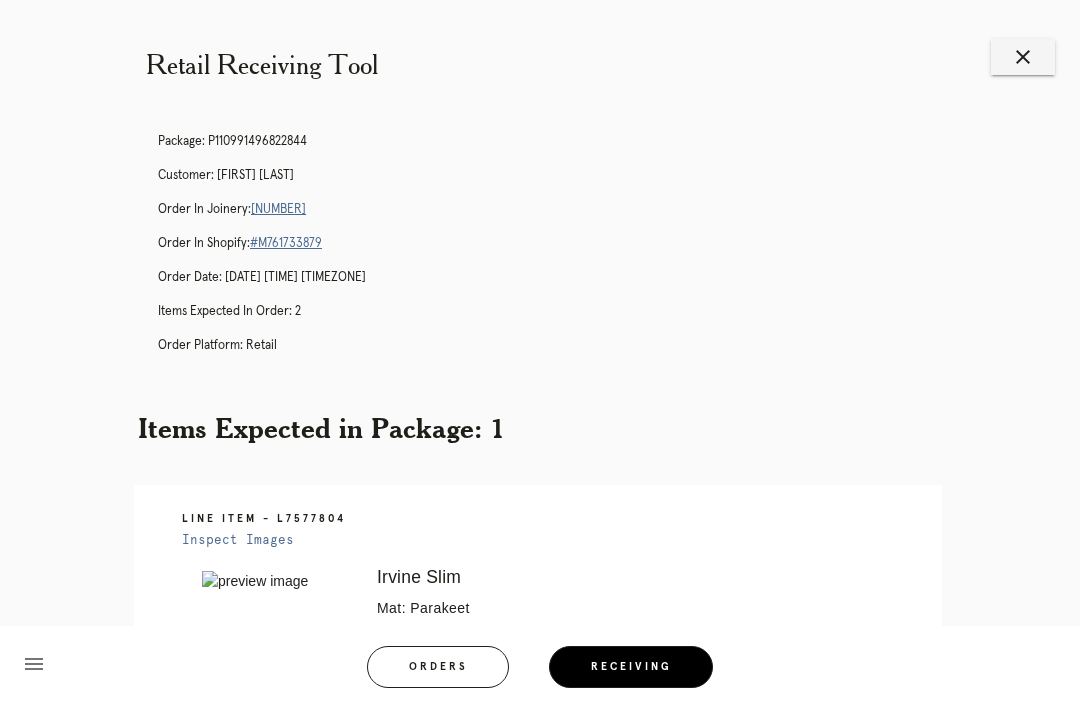 click on "R473359817" at bounding box center (278, 209) 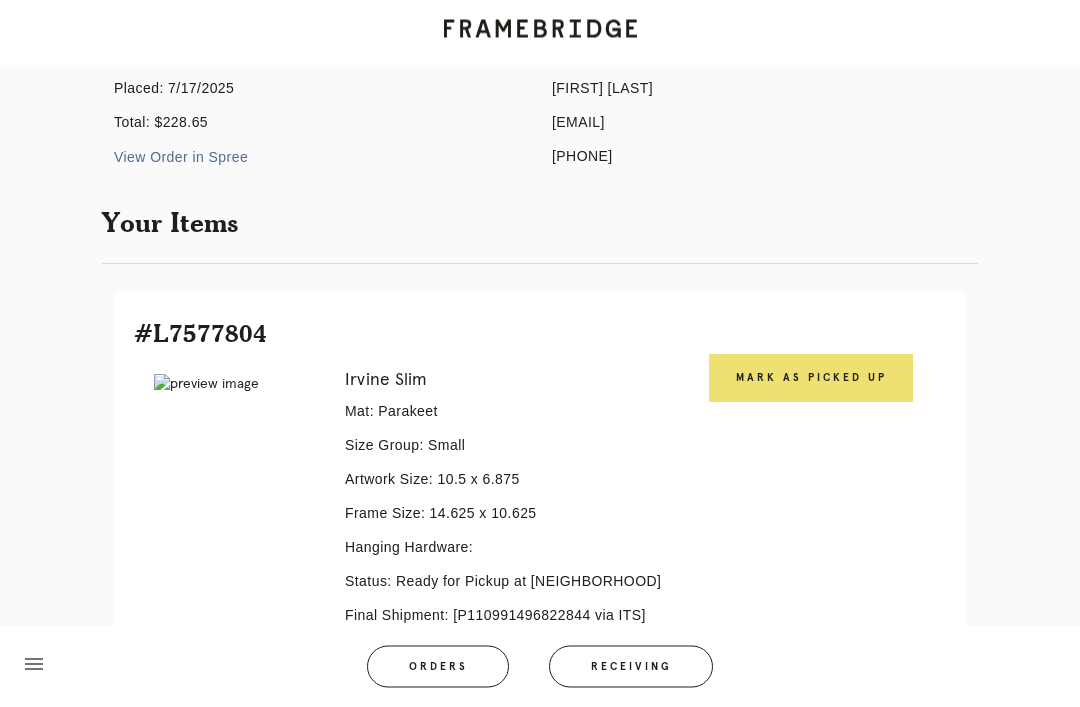 scroll, scrollTop: 240, scrollLeft: 0, axis: vertical 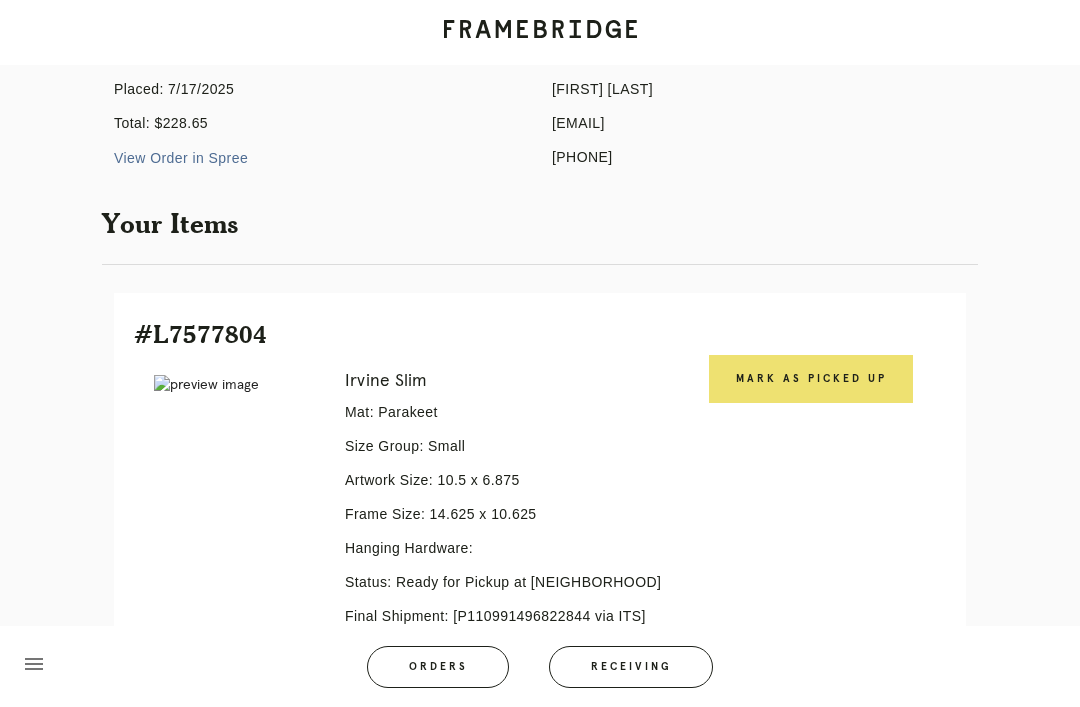 click on "Mark as Picked Up" at bounding box center [811, 379] 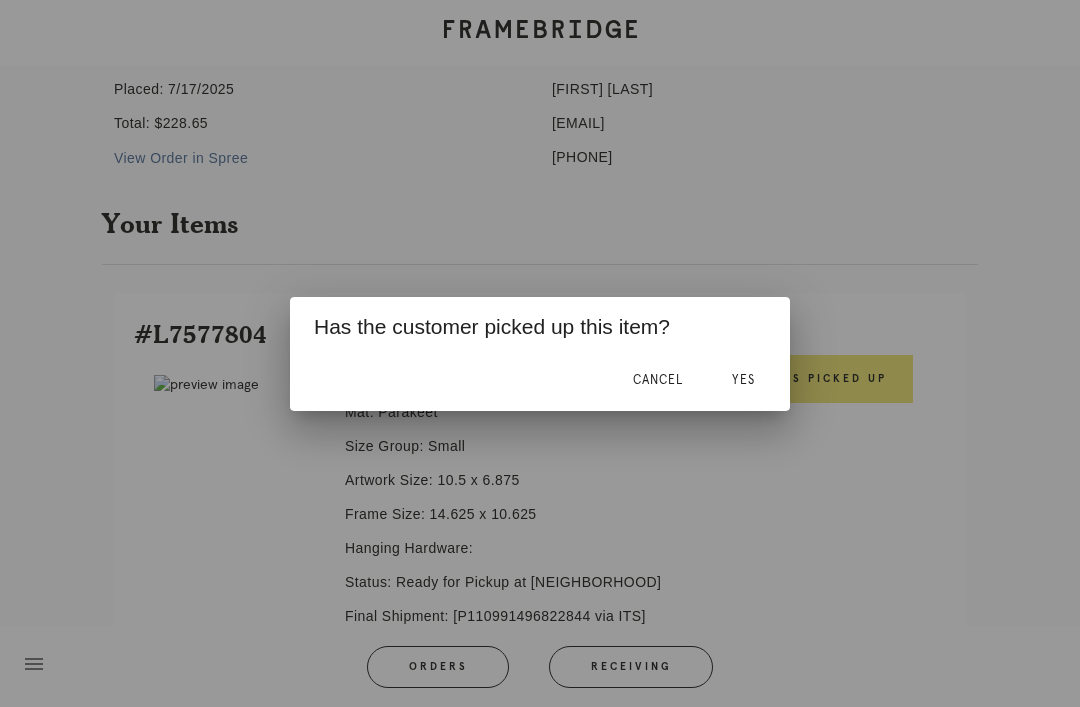 click on "Yes" at bounding box center [743, 380] 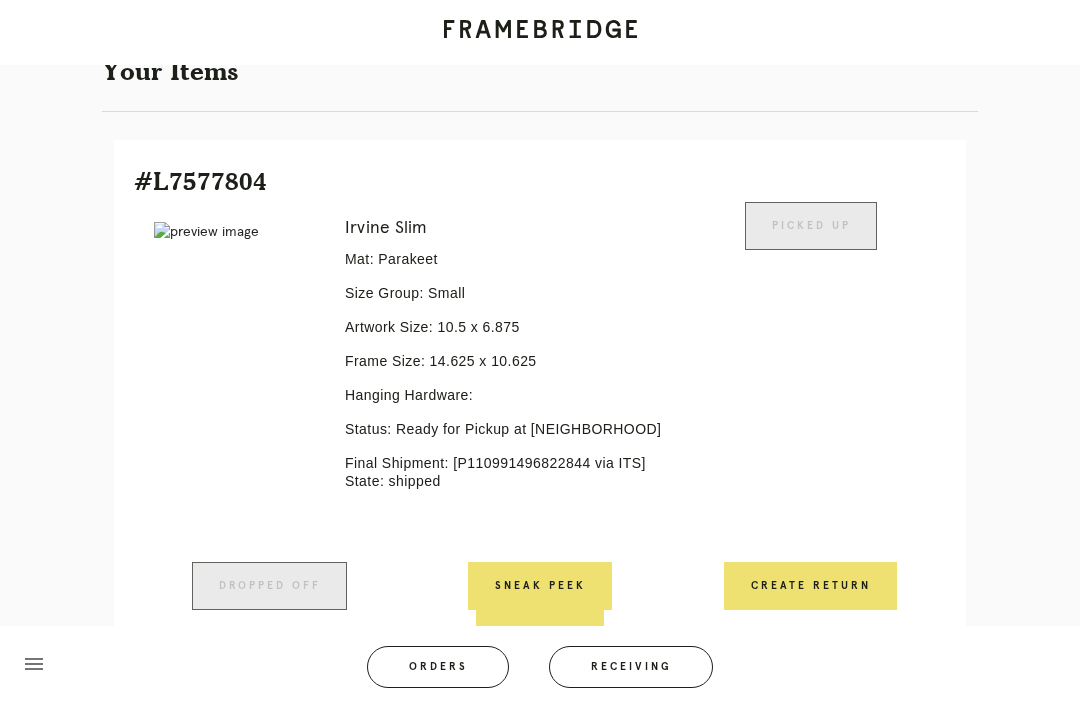 scroll, scrollTop: 395, scrollLeft: 0, axis: vertical 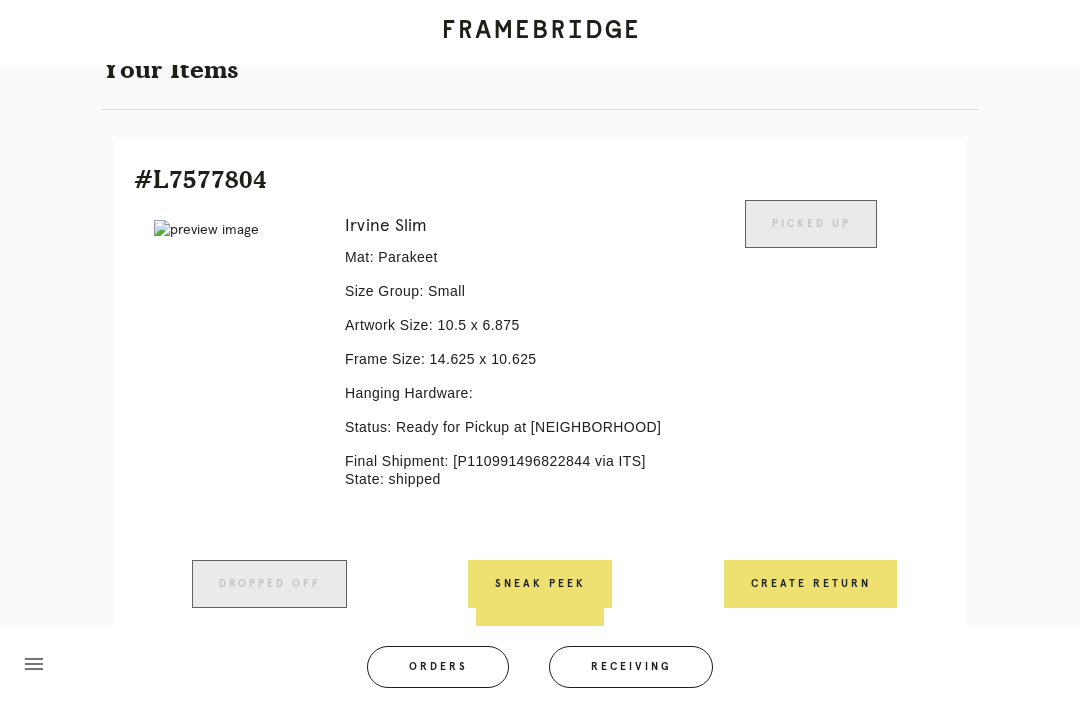 click on "Orders" at bounding box center (438, 667) 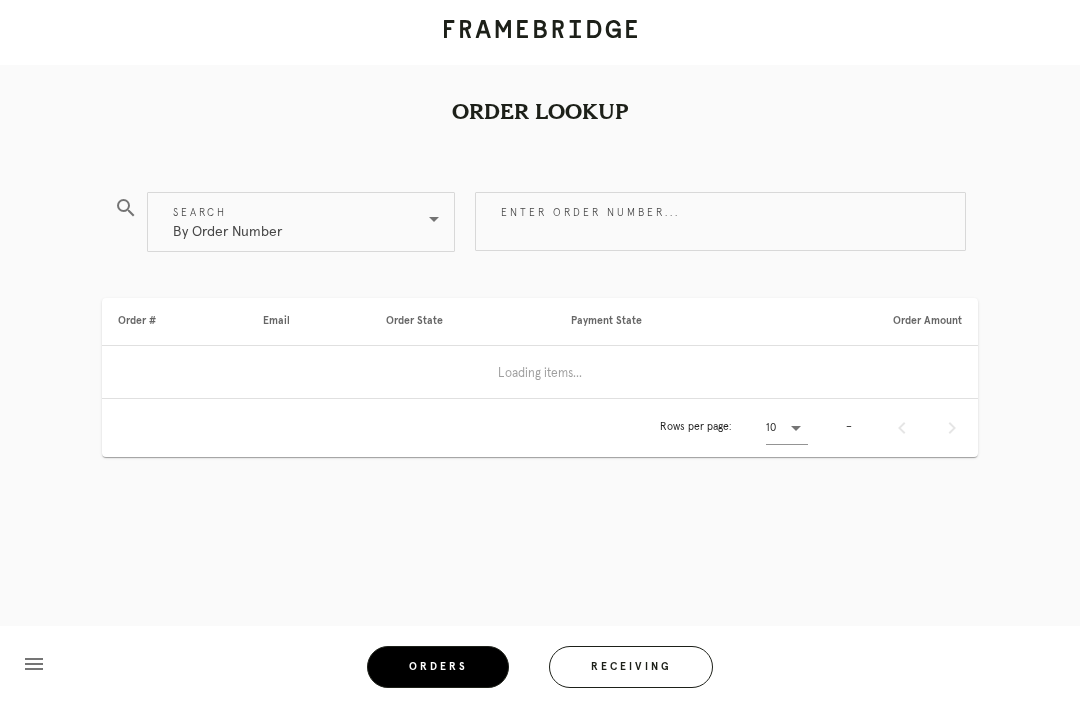 scroll, scrollTop: 0, scrollLeft: 0, axis: both 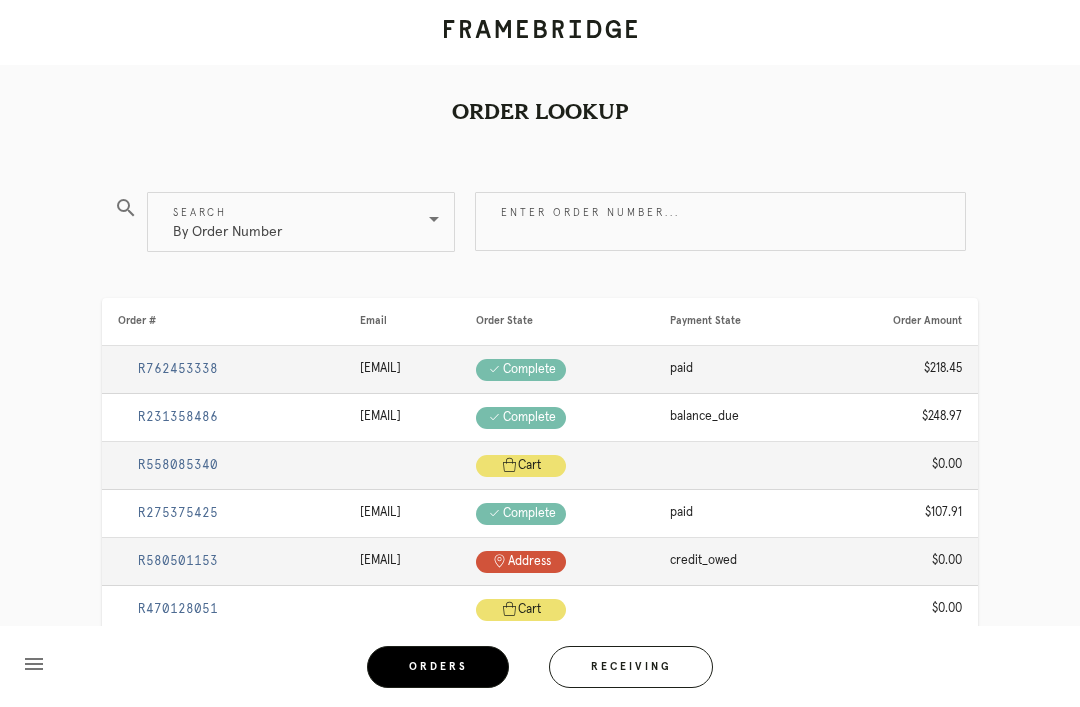 click on "Receiving" at bounding box center (631, 667) 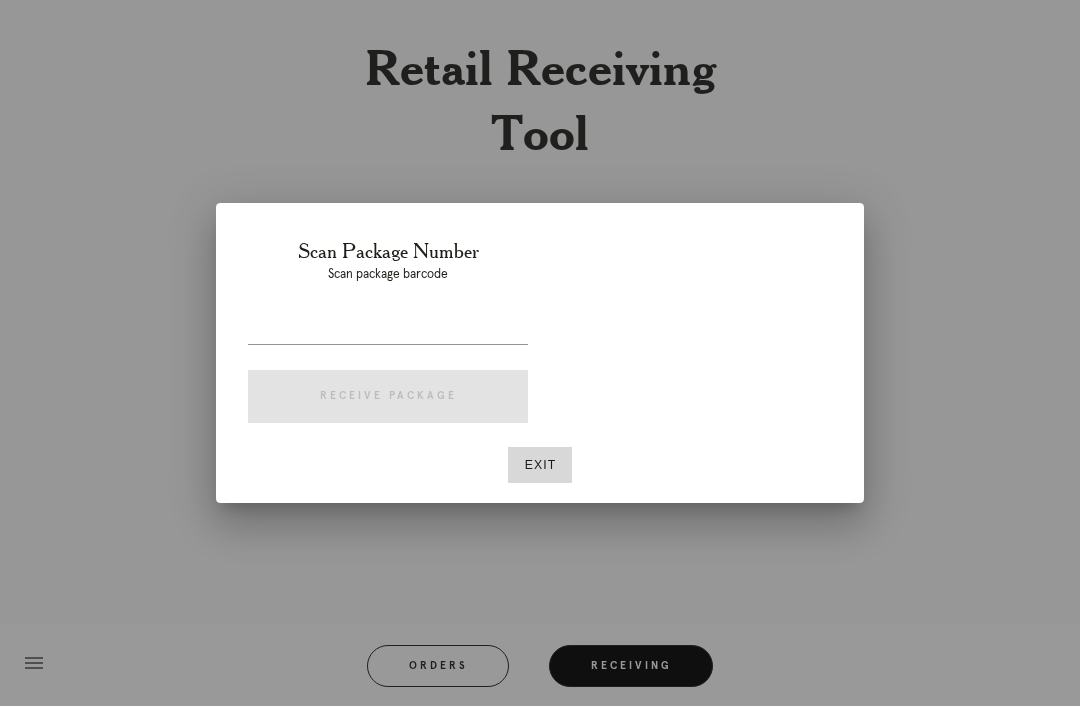 scroll, scrollTop: 64, scrollLeft: 0, axis: vertical 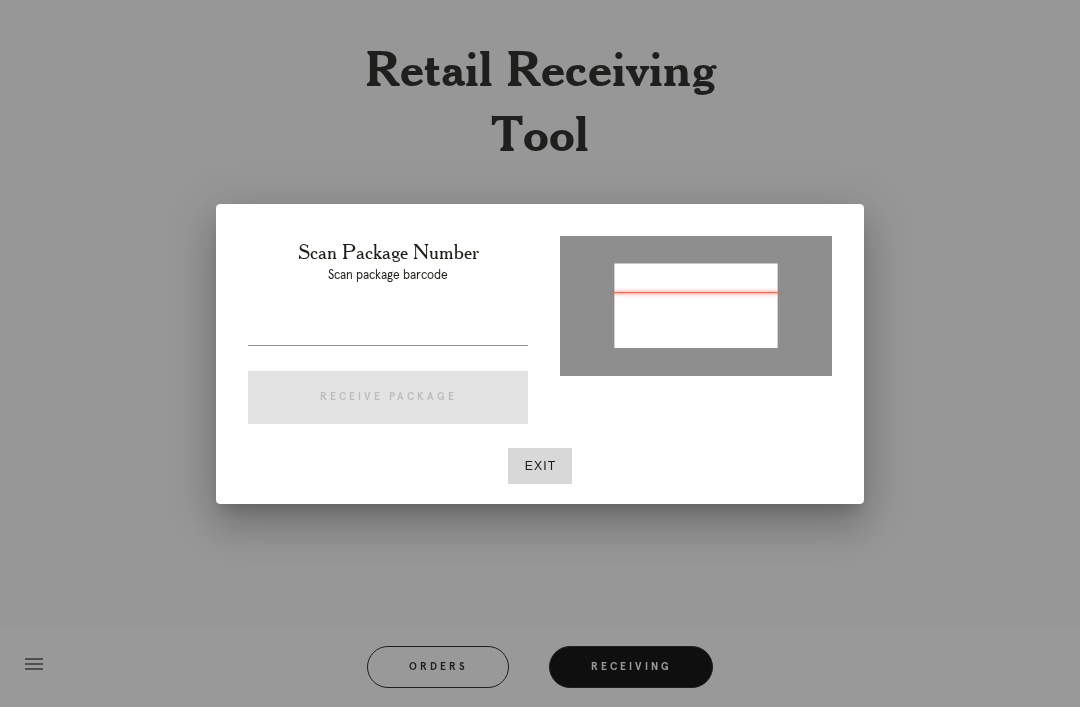 type on "P335619462588245" 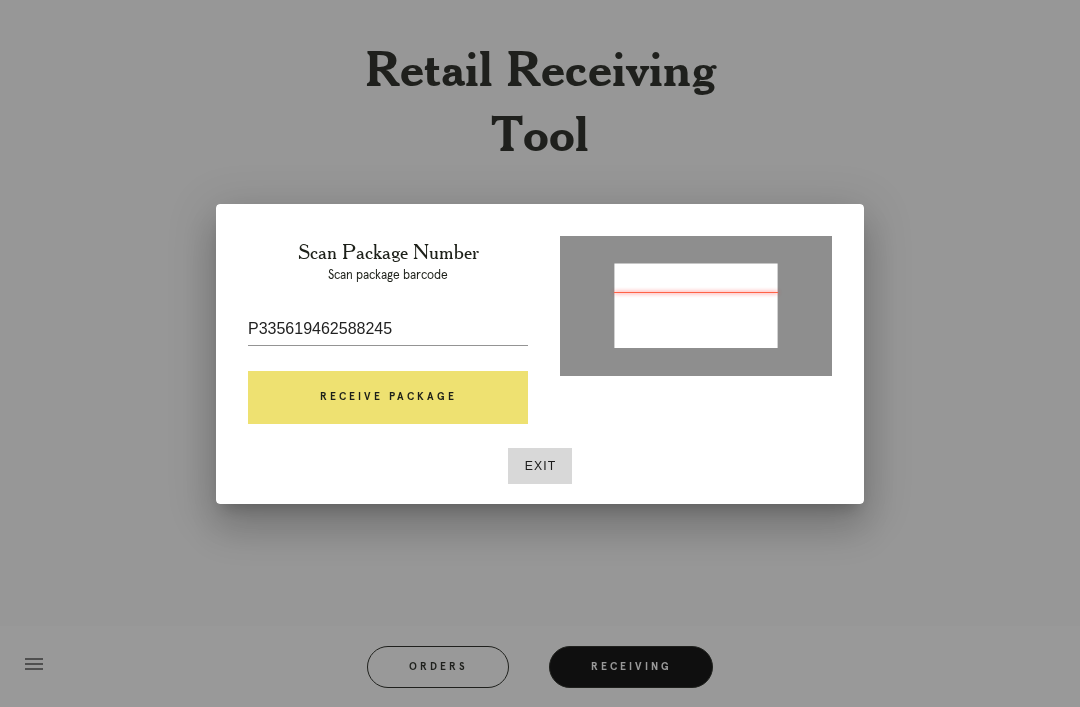 click on "Receive Package" at bounding box center (388, 398) 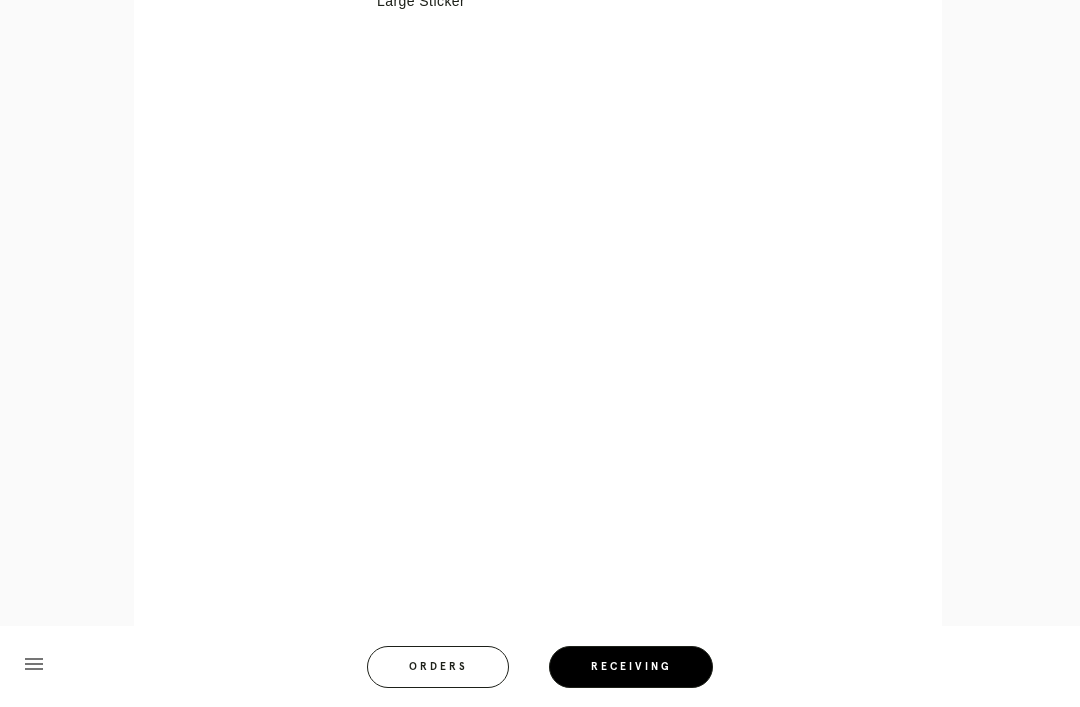 scroll, scrollTop: 794, scrollLeft: 0, axis: vertical 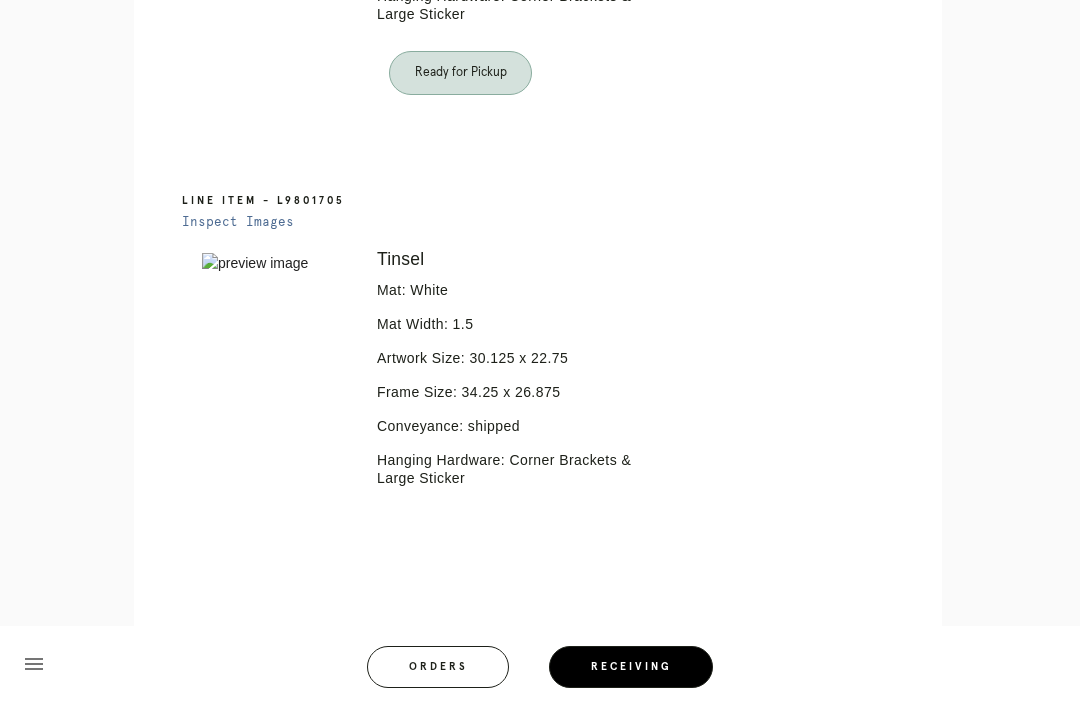 click on "Receiving" at bounding box center (631, 667) 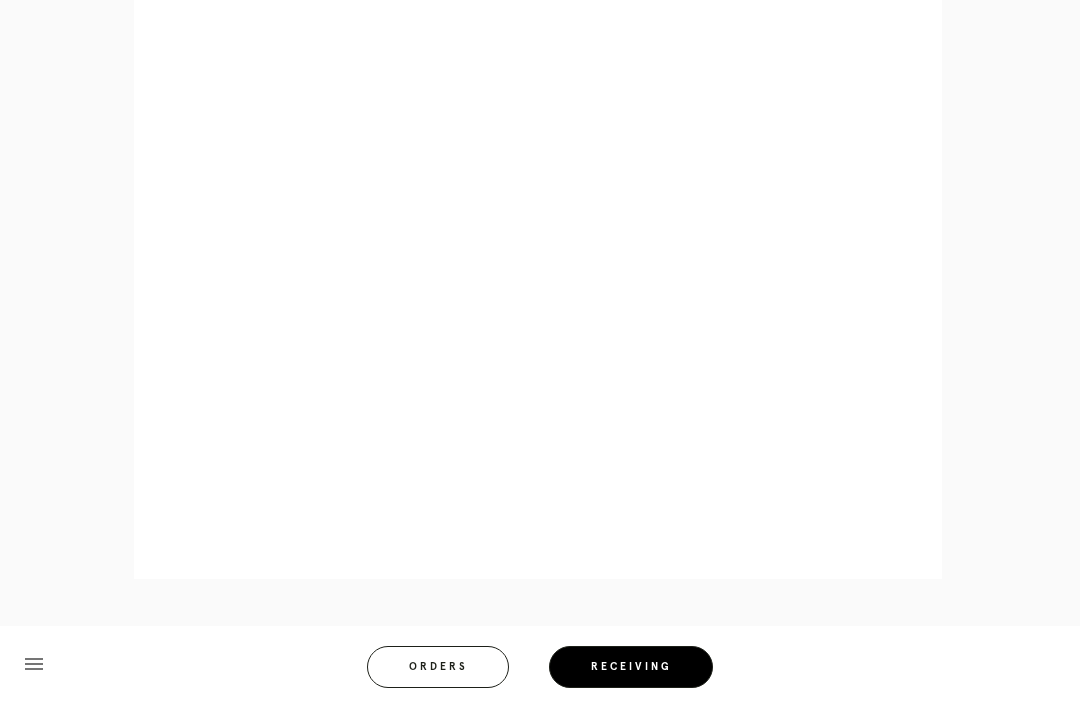 scroll, scrollTop: 1322, scrollLeft: 0, axis: vertical 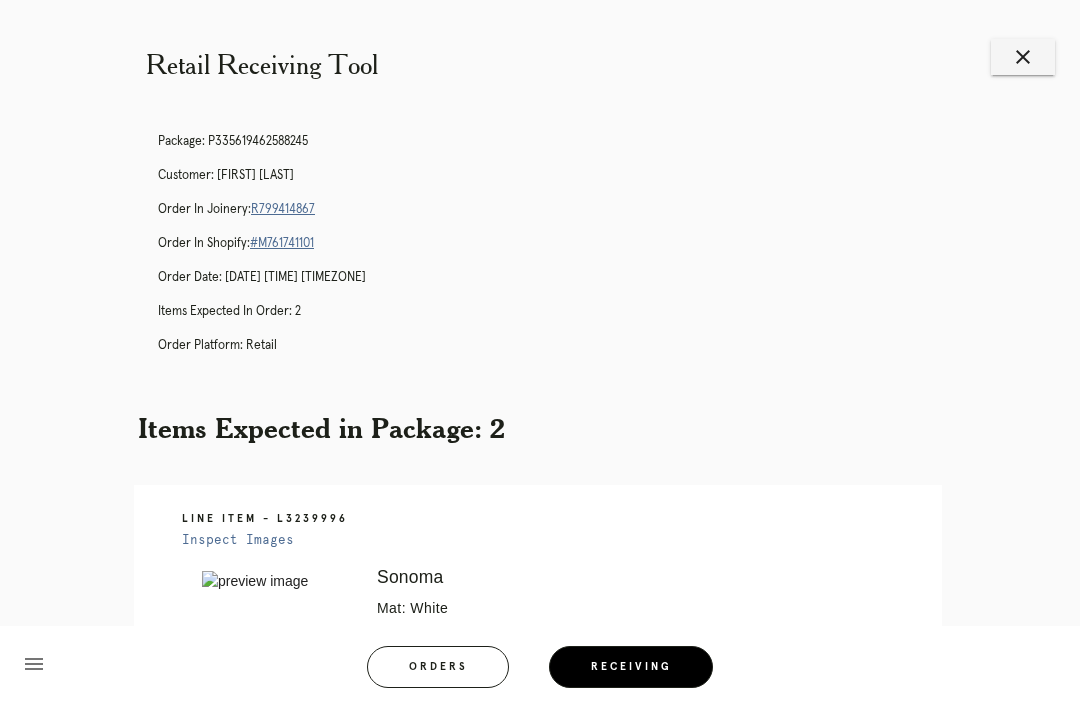 click on "close" at bounding box center [1023, 57] 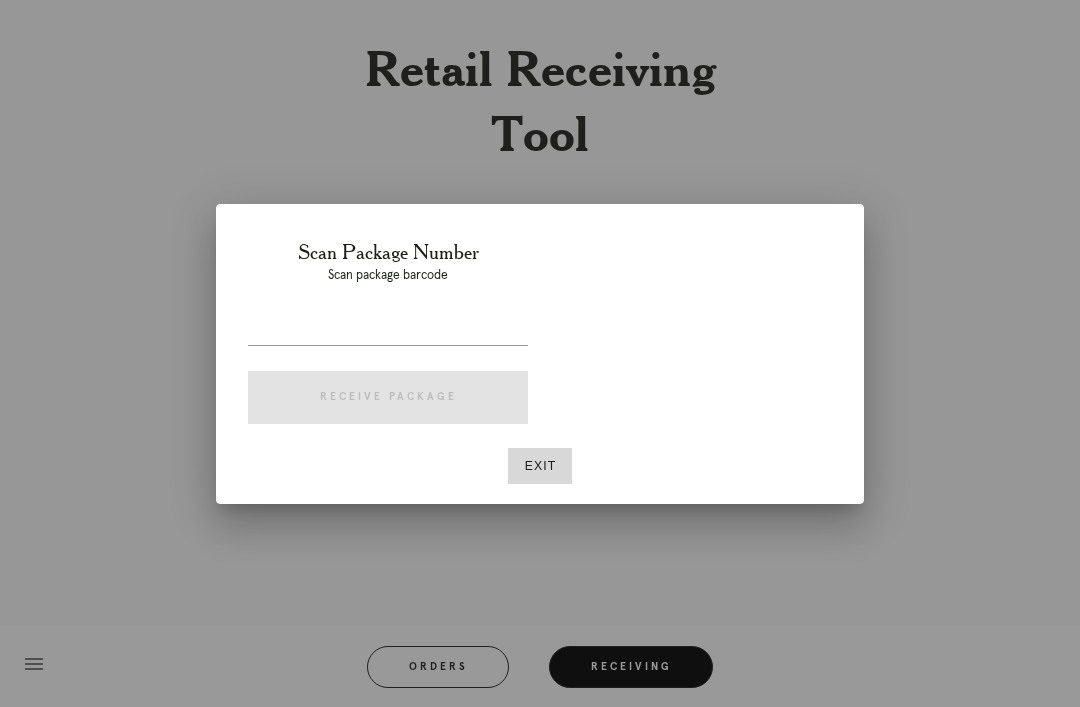 scroll, scrollTop: 0, scrollLeft: 0, axis: both 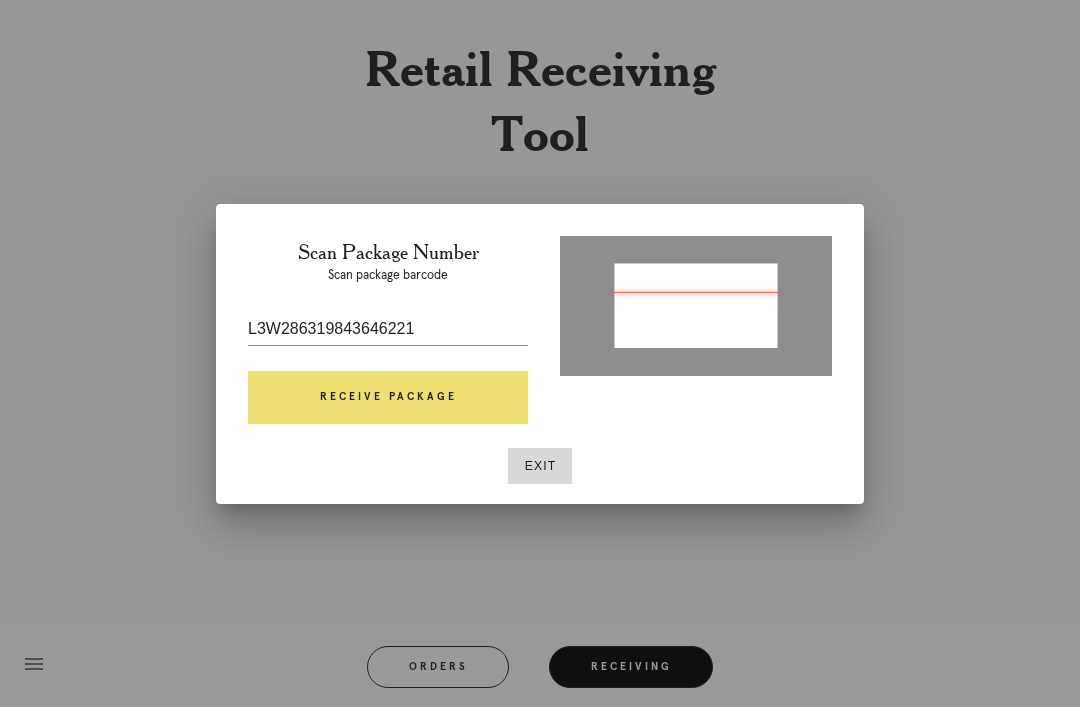 click on "Receive Package" at bounding box center [388, 398] 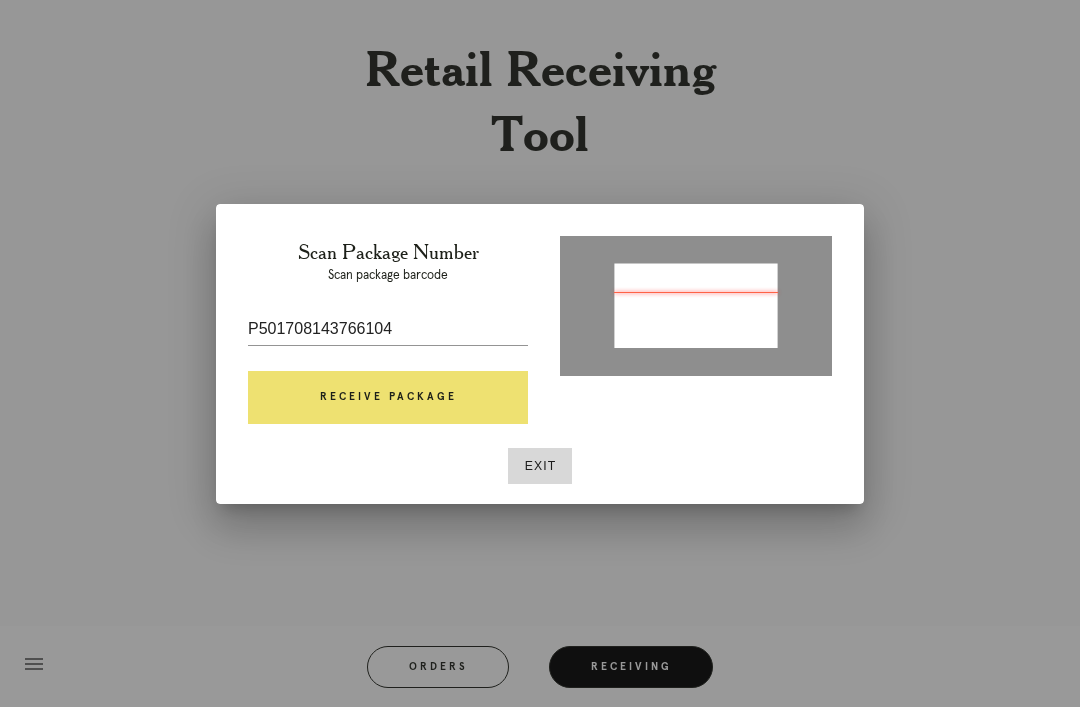 click on "Receive Package" at bounding box center (388, 398) 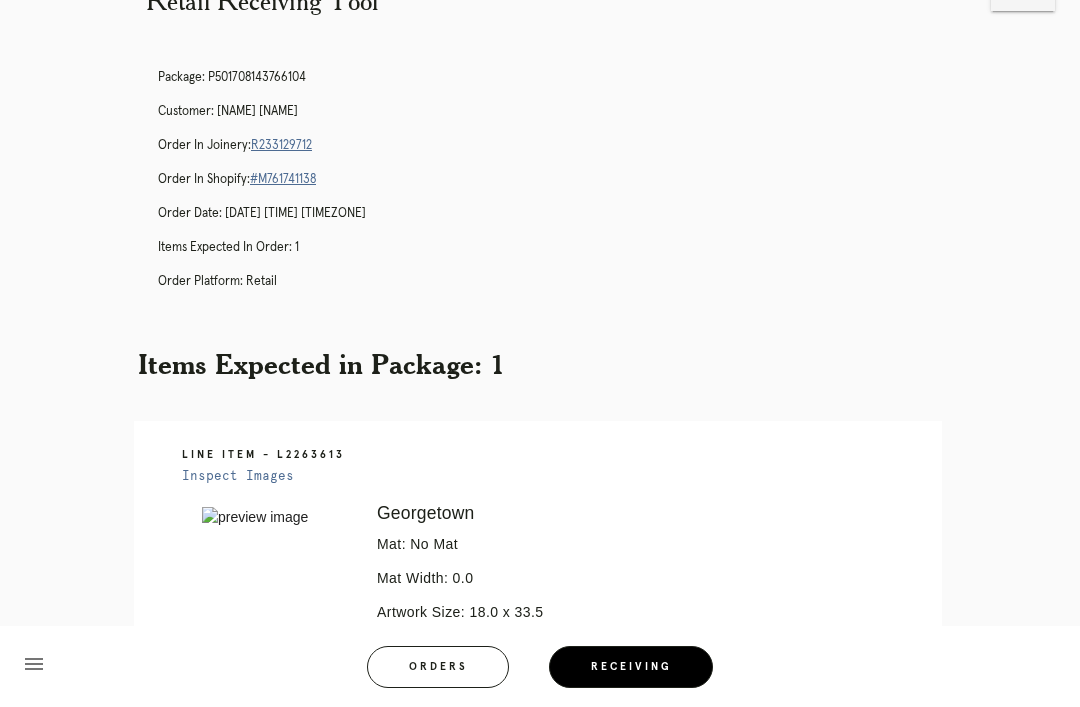 scroll, scrollTop: 0, scrollLeft: 0, axis: both 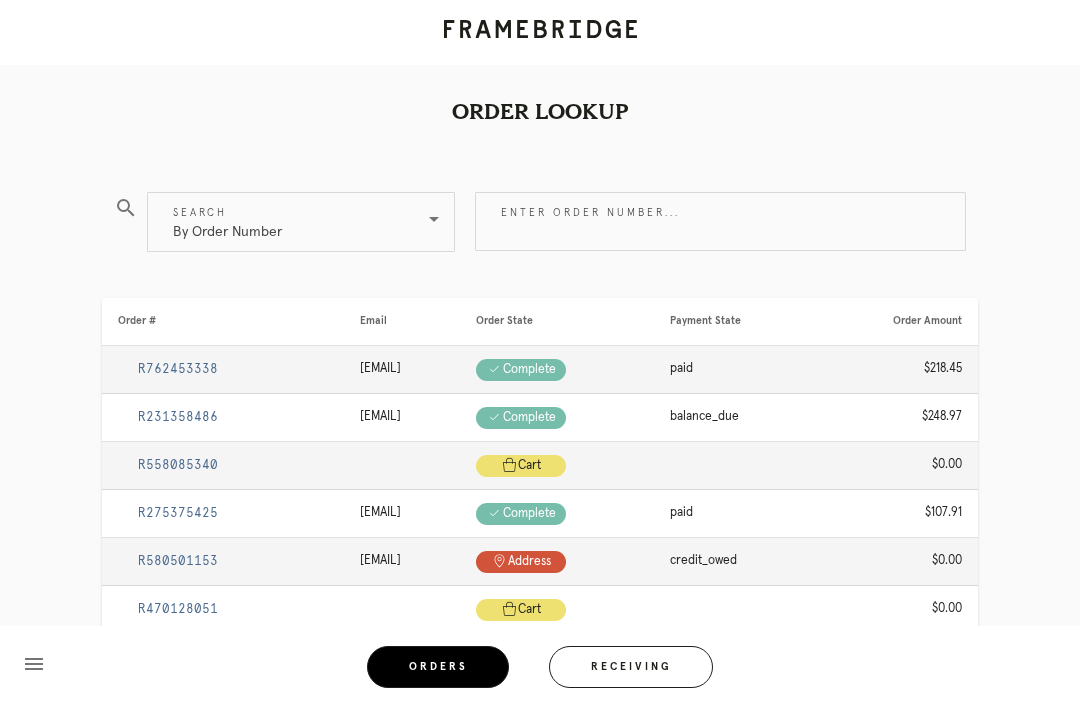 click on "Receiving" at bounding box center [631, 667] 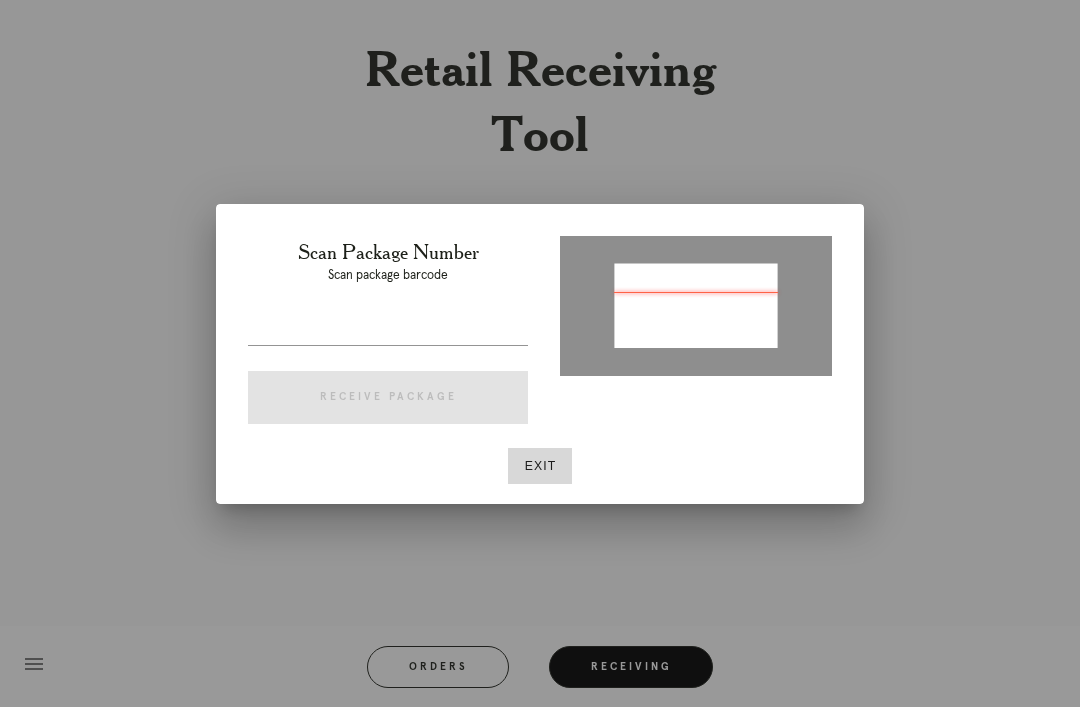 type on "[ID]" 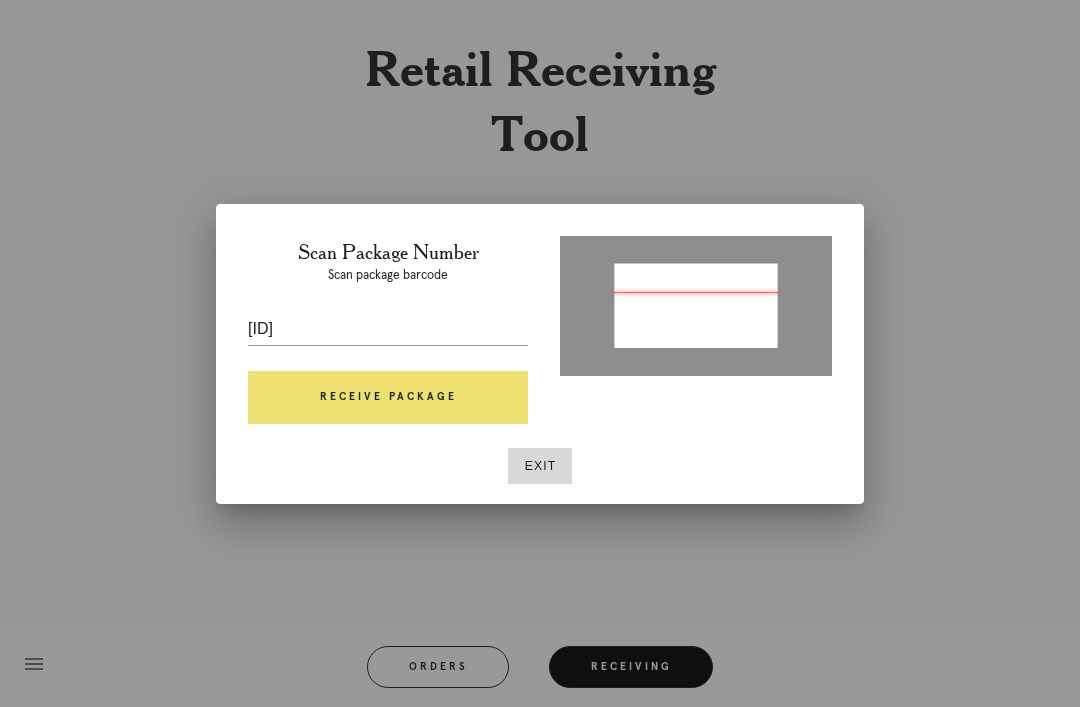 click on "Receive Package" at bounding box center [388, 398] 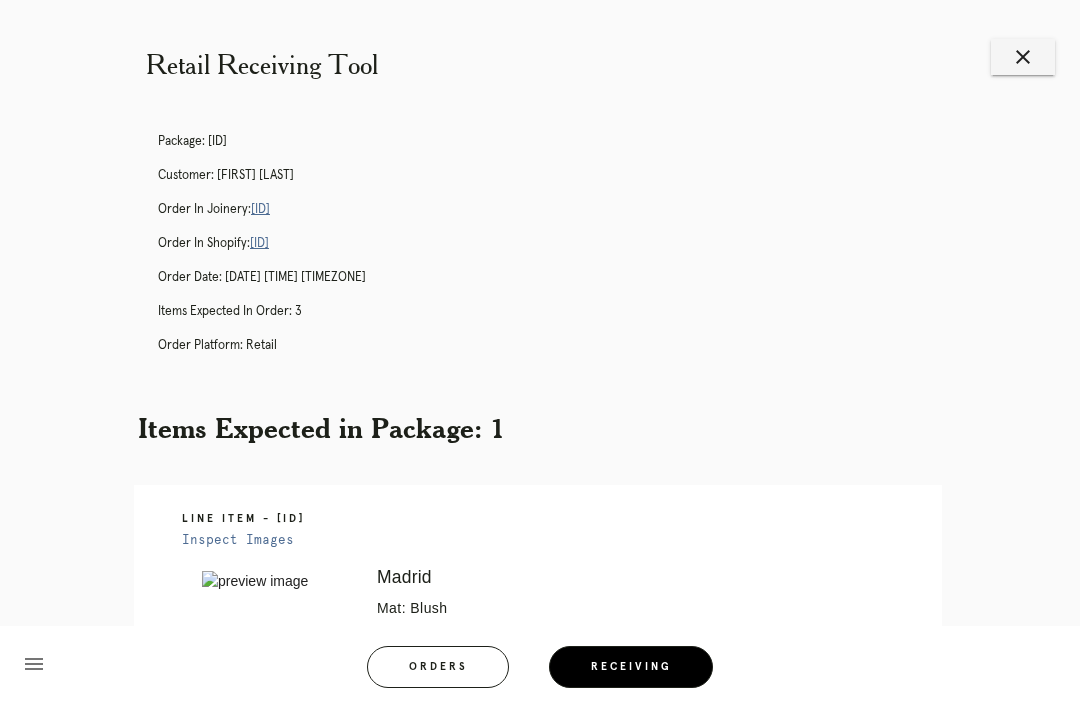 click on "R182478393" at bounding box center (260, 209) 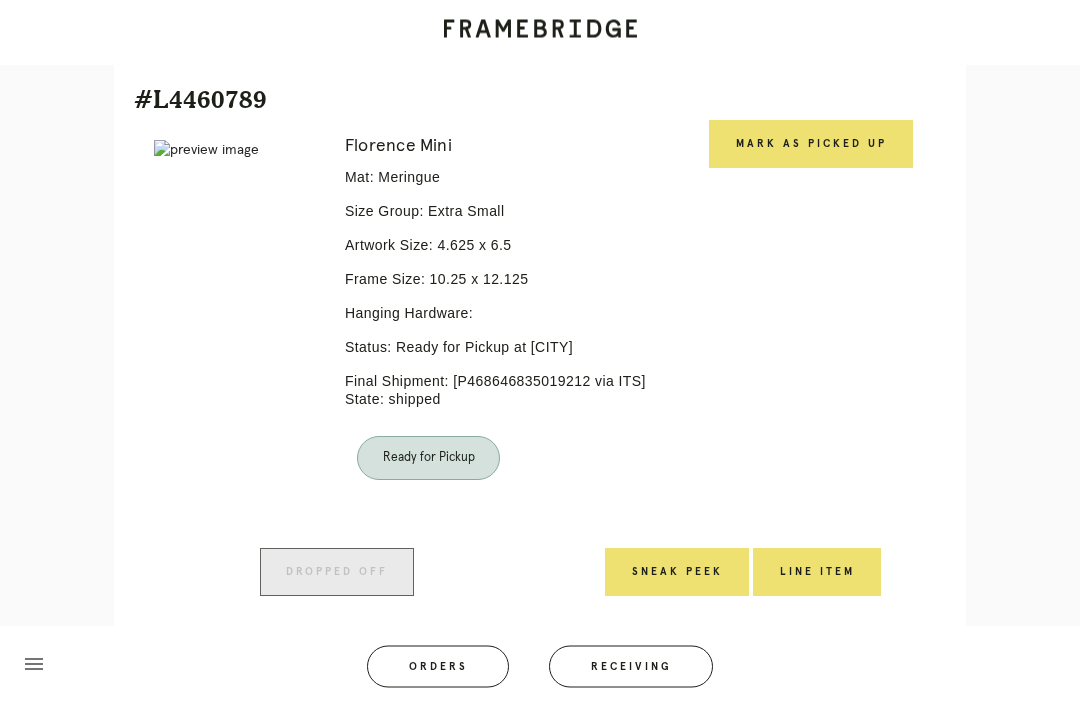 scroll, scrollTop: 475, scrollLeft: 0, axis: vertical 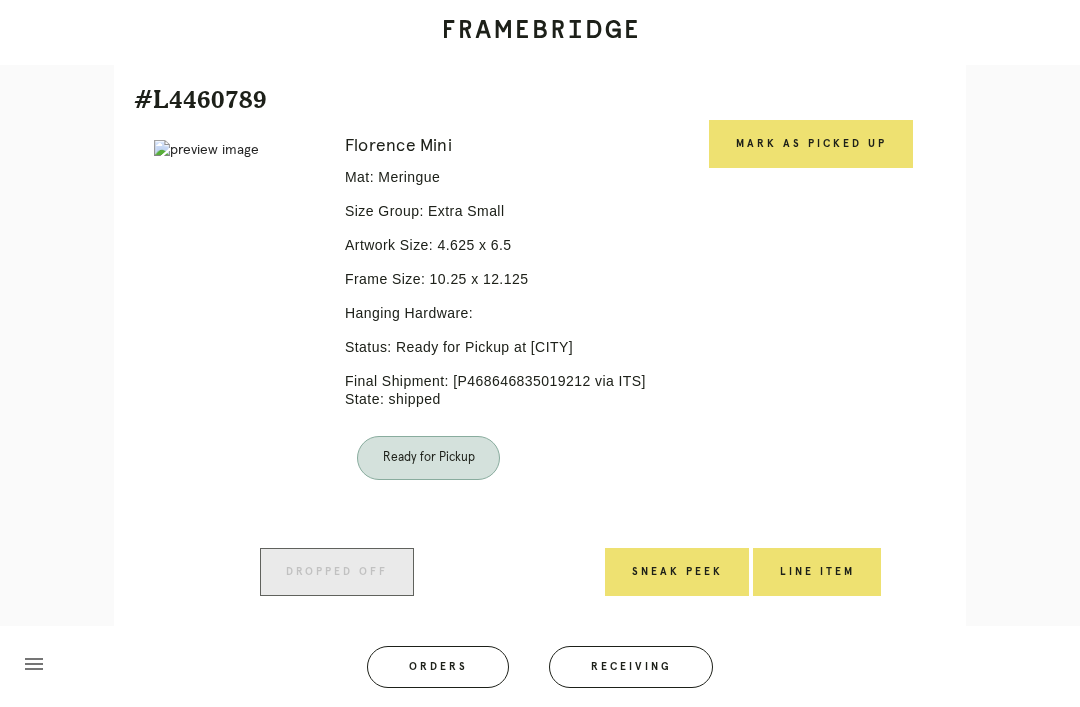 click on "Mark as Picked Up" at bounding box center (811, 144) 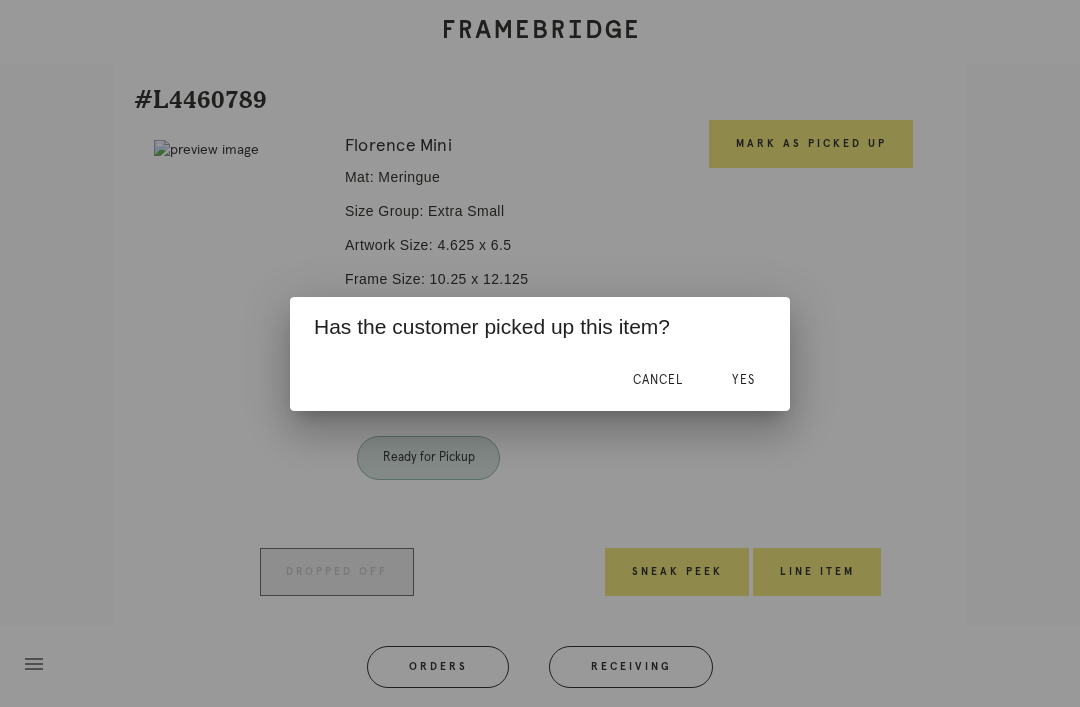 click on "Yes" at bounding box center [743, 381] 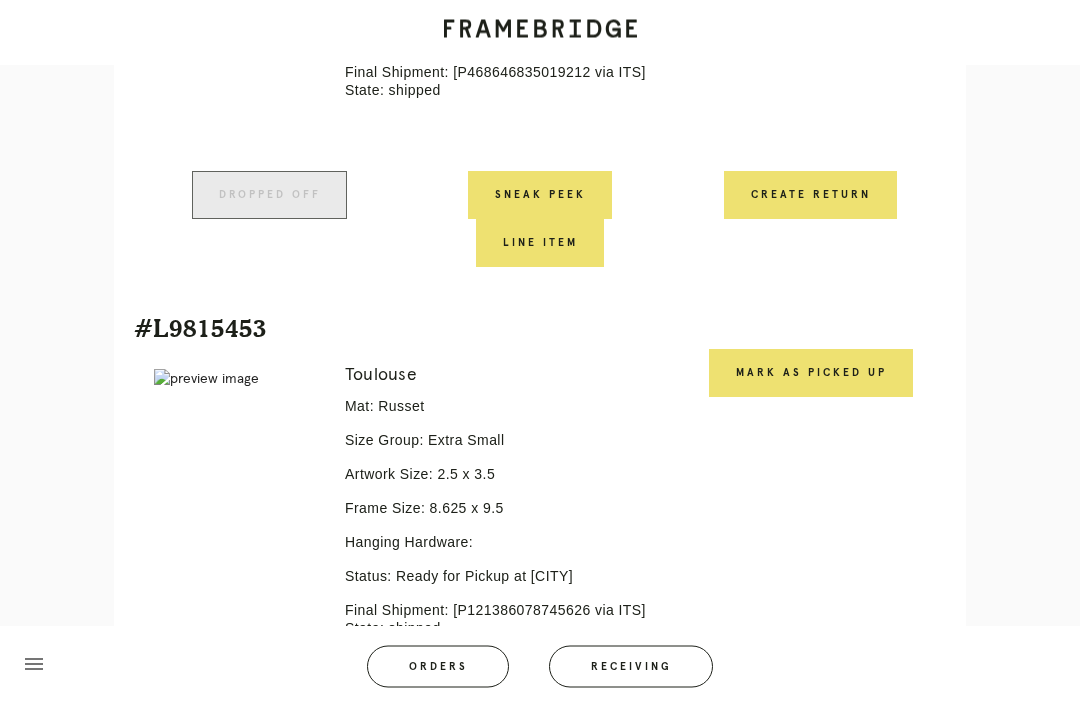 scroll, scrollTop: 792, scrollLeft: 0, axis: vertical 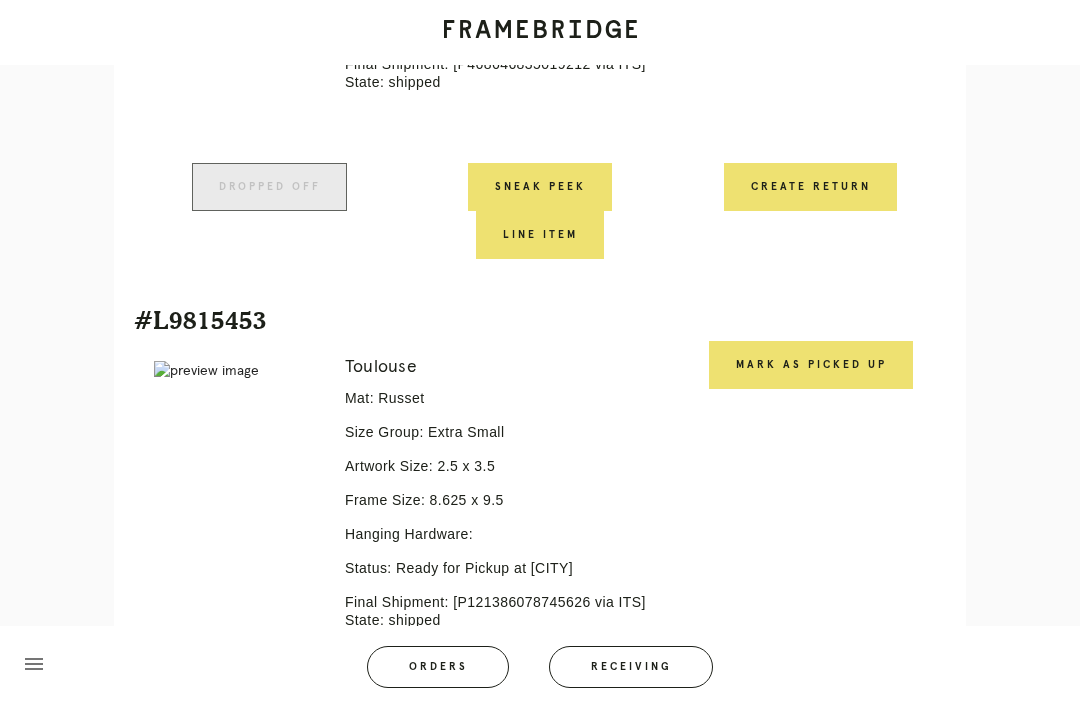 click on "Mark as Picked Up" at bounding box center [811, 365] 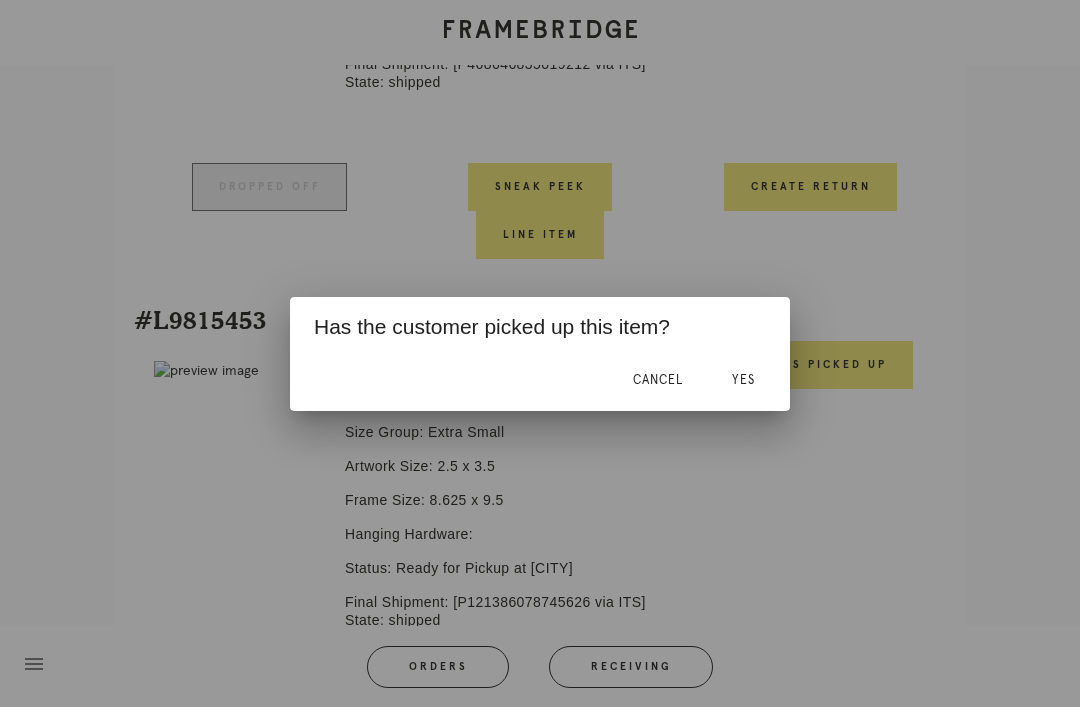 click on "Yes" at bounding box center [743, 380] 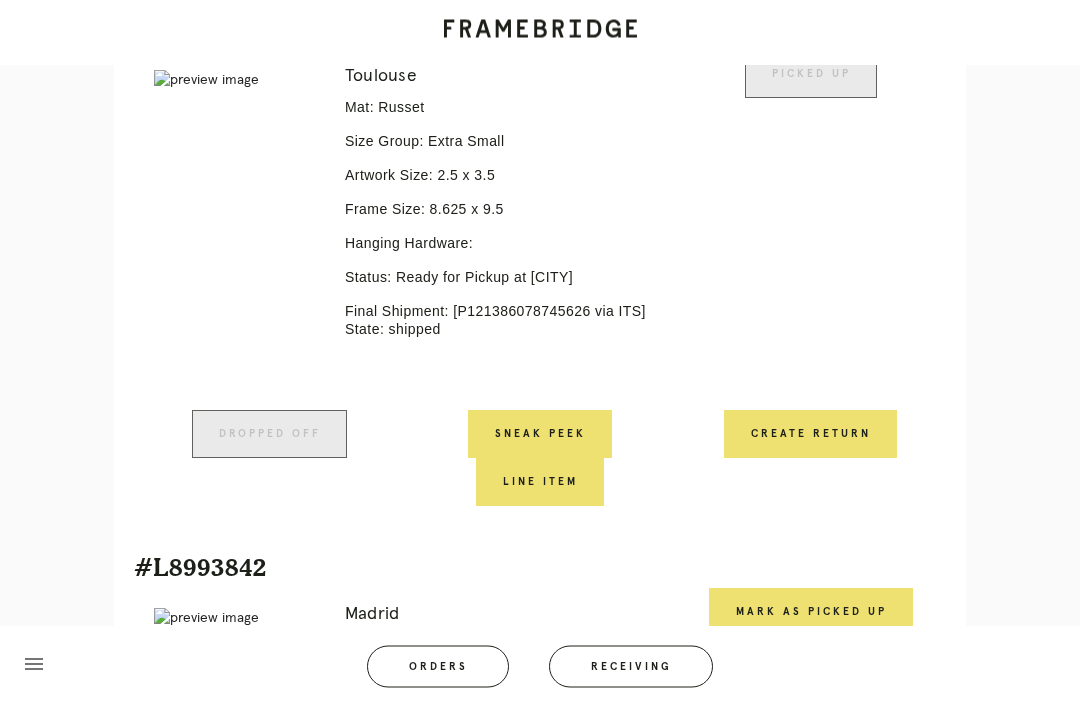 scroll, scrollTop: 1083, scrollLeft: 0, axis: vertical 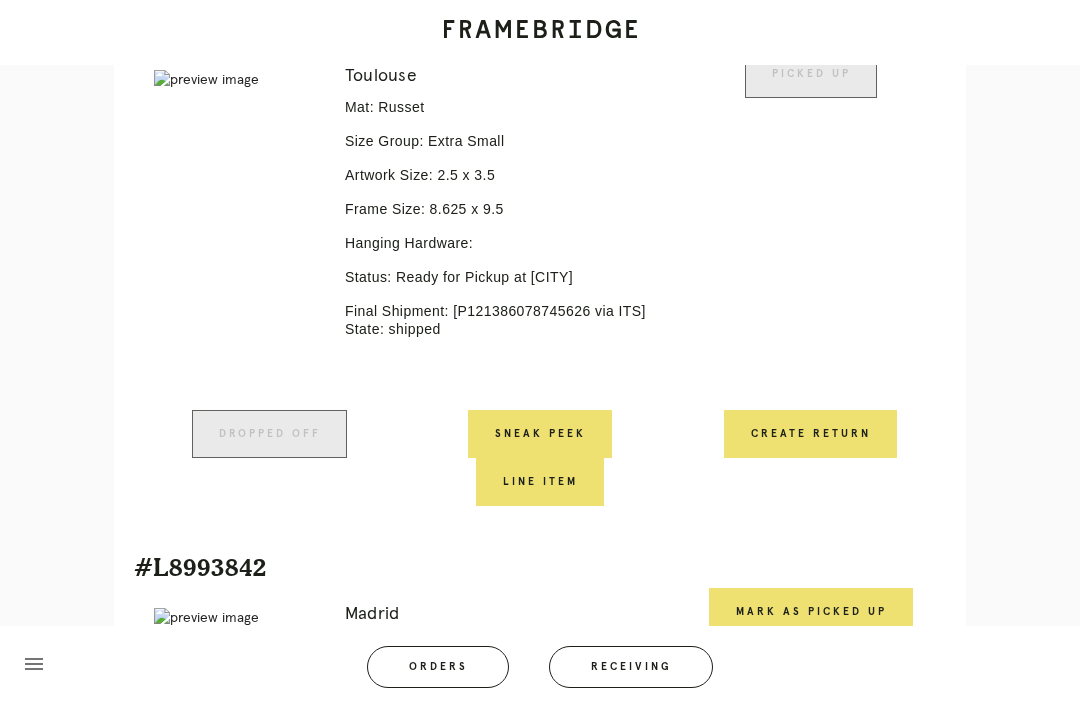 click on "Mark as Picked Up" at bounding box center [811, 612] 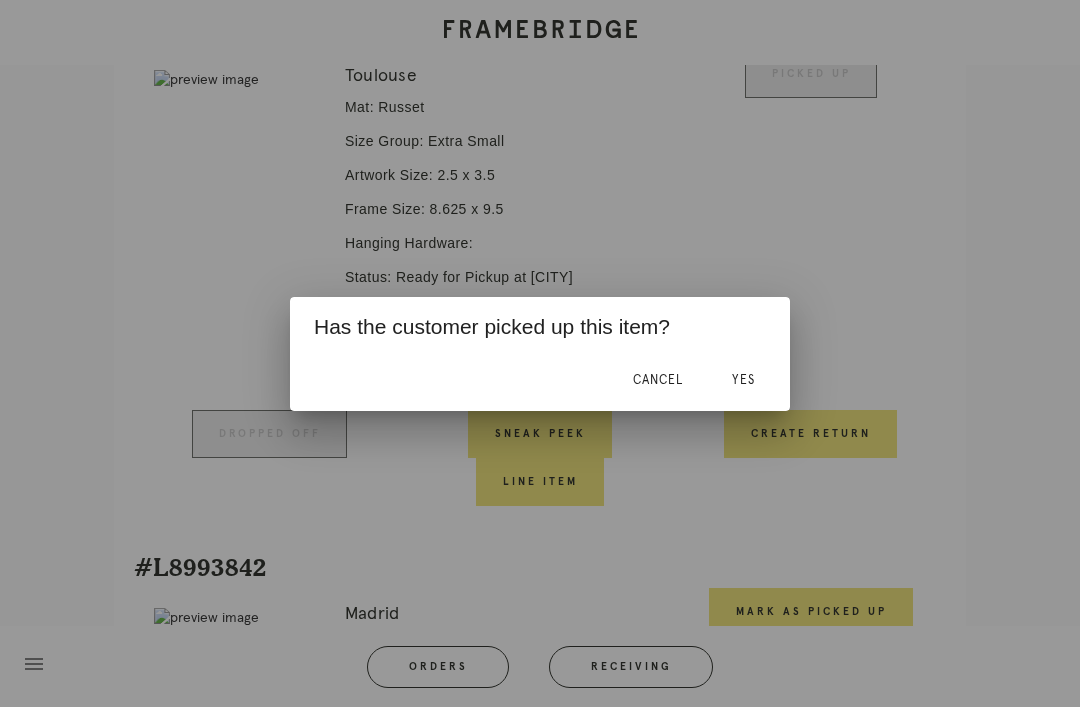 click on "Yes" at bounding box center [743, 380] 